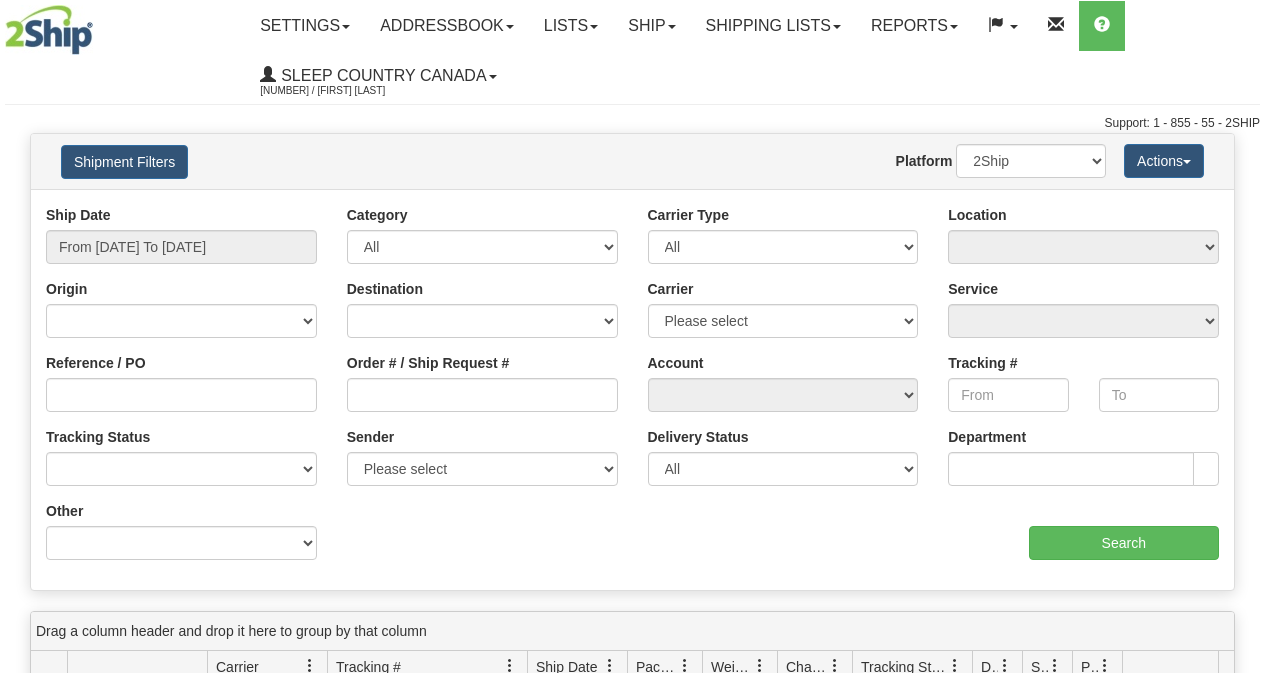 click on "Order # / Ship Request #" at bounding box center [482, 395] 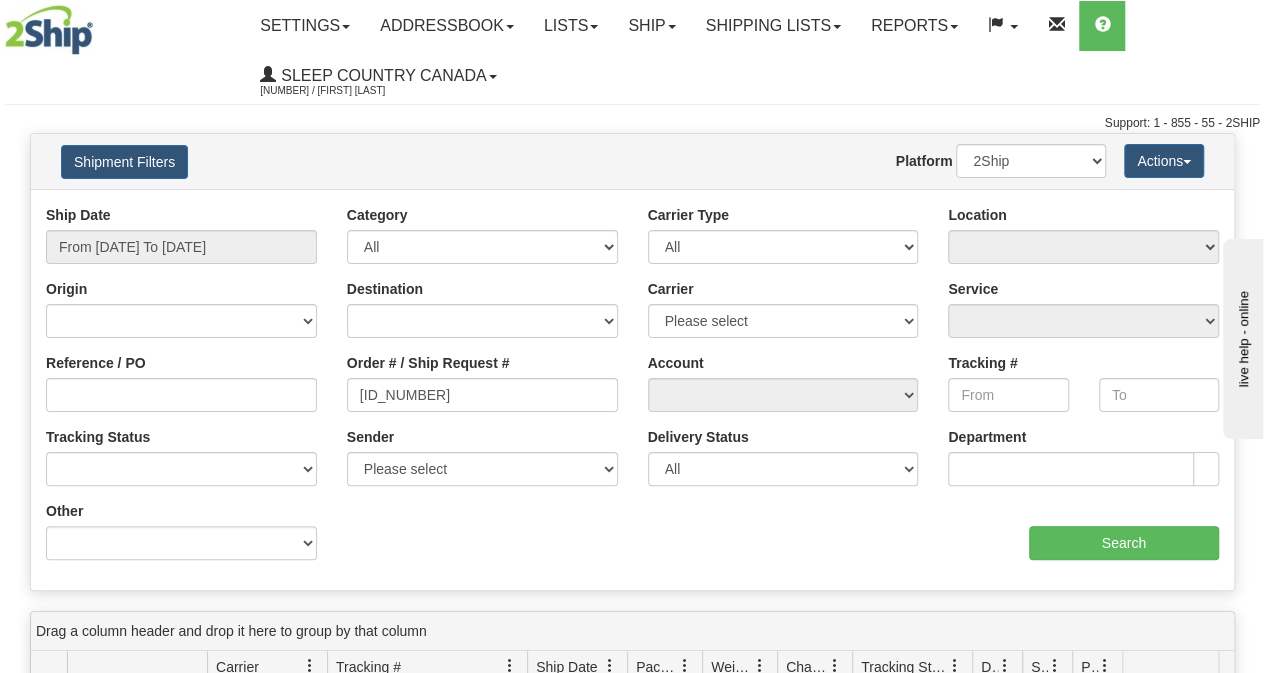 scroll, scrollTop: 0, scrollLeft: 0, axis: both 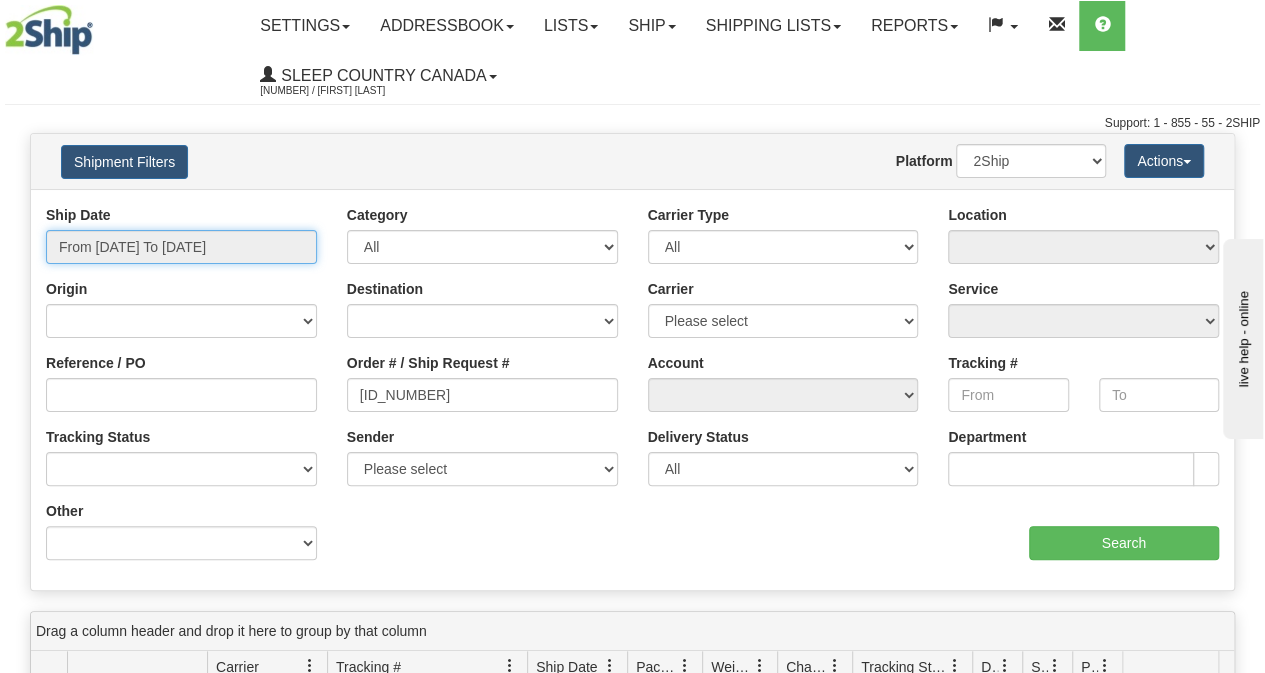 click on "From [DATE] To [DATE]" at bounding box center (181, 247) 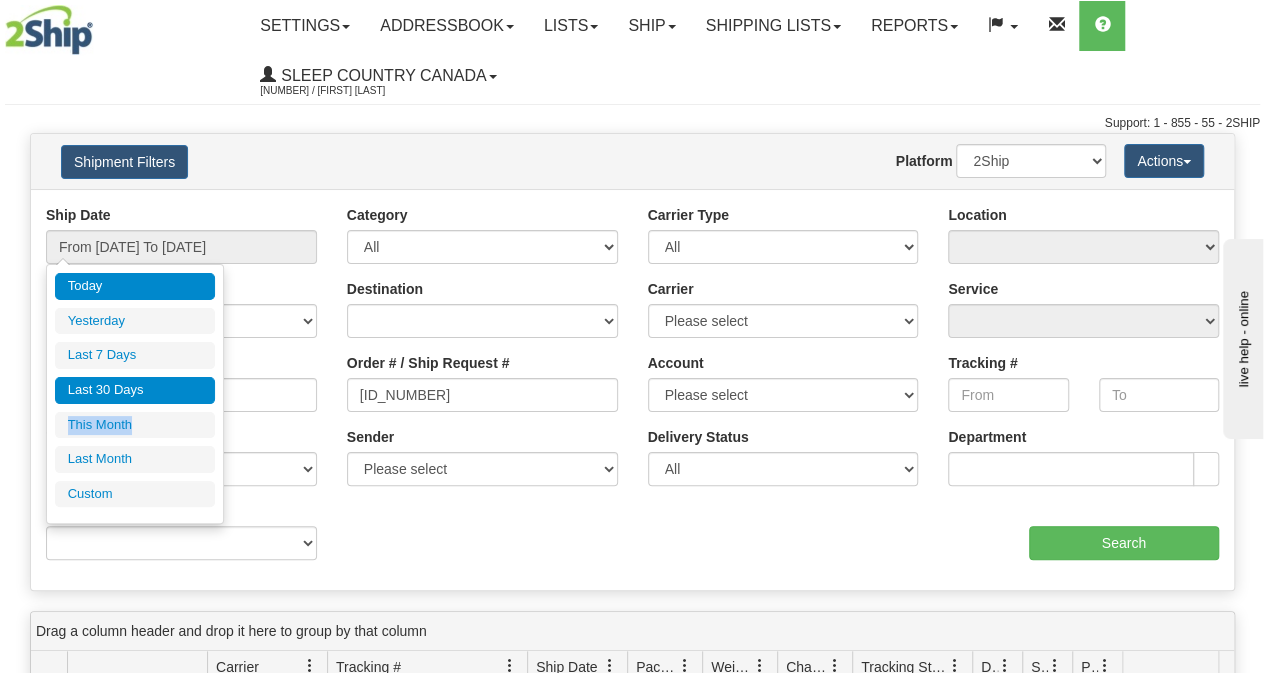 drag, startPoint x: 141, startPoint y: 405, endPoint x: 142, endPoint y: 386, distance: 19.026299 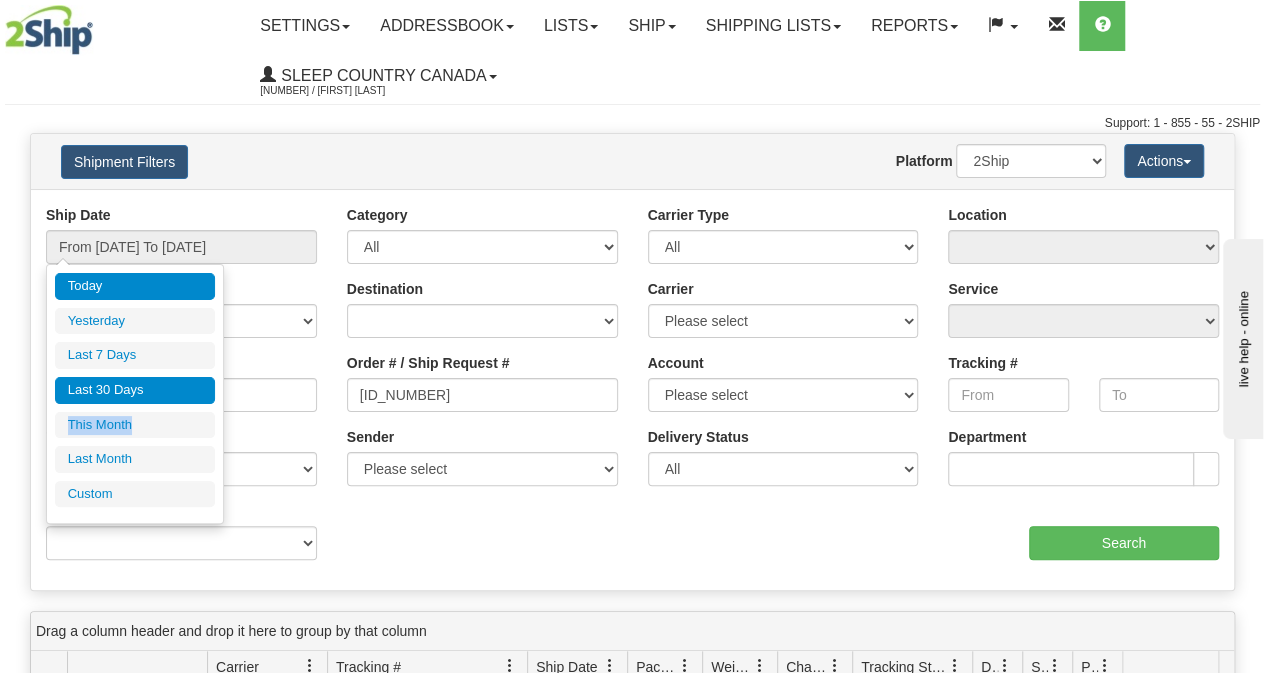 click on "Today Yesterday Last 7 Days Last 30 Days This Month Last Month Custom" at bounding box center [135, 390] 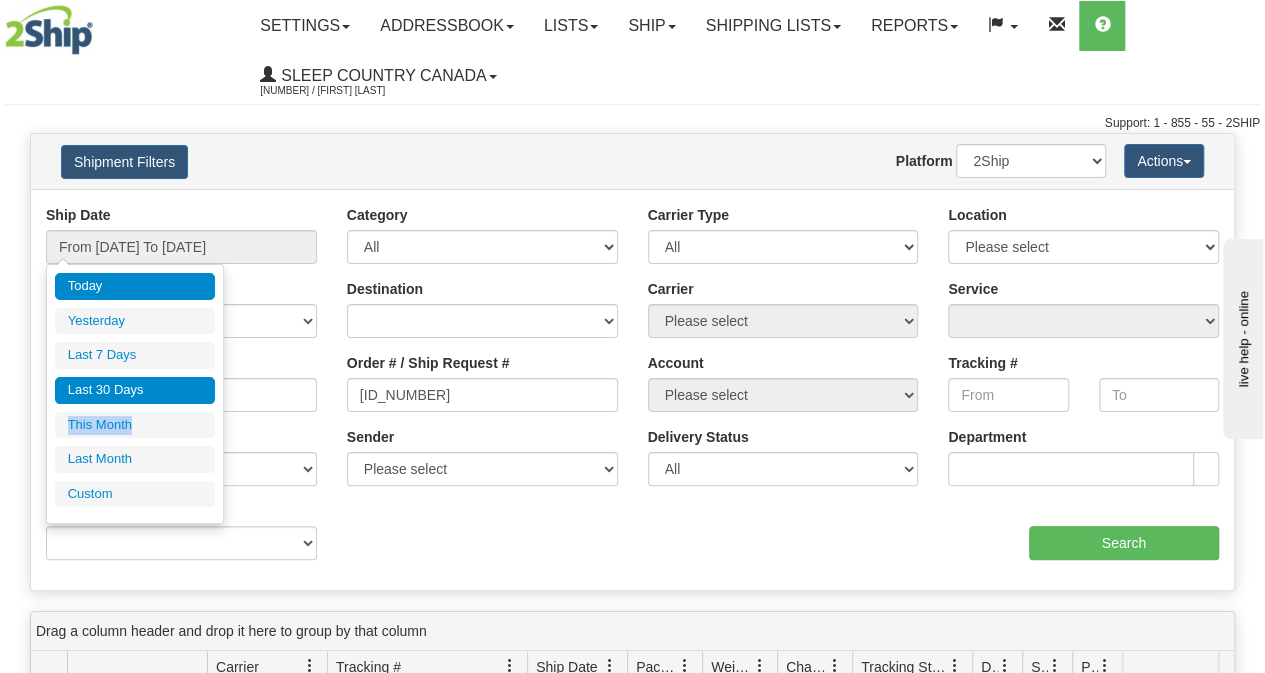 click on "Last 30 Days" at bounding box center (135, 390) 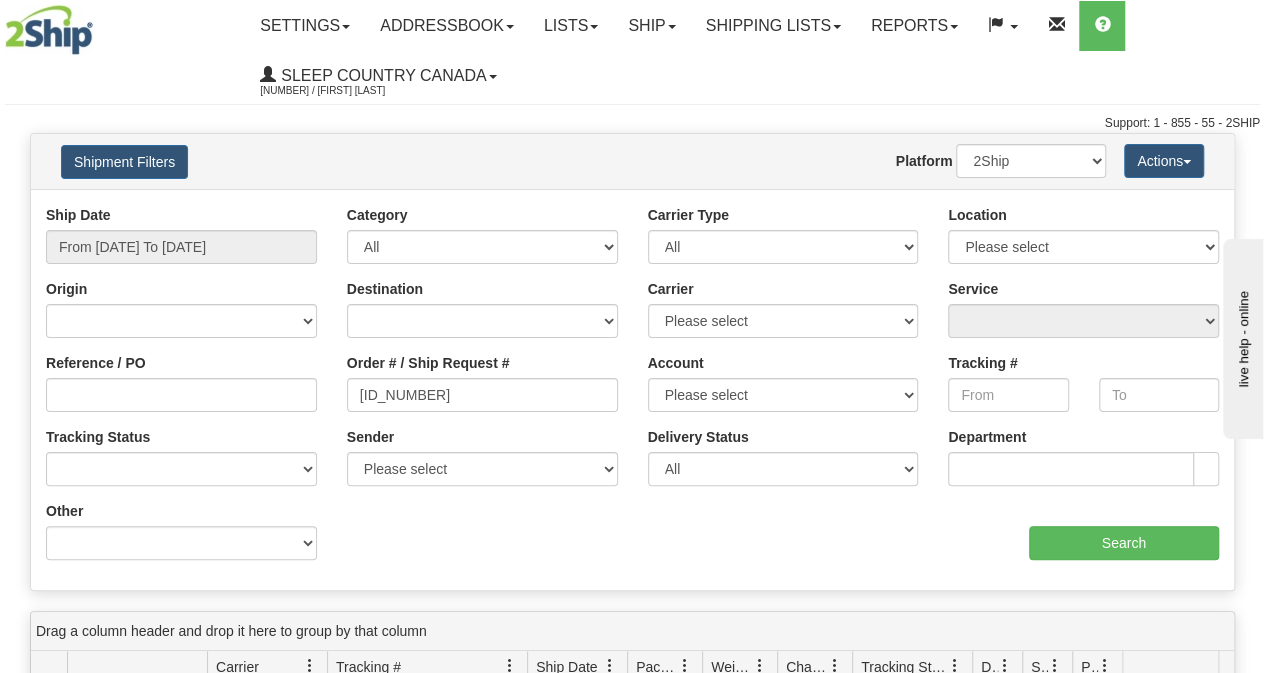 click on "Ship Date
From 07/10/2025 To 08/08/2025
Category
All
Inbound
Outbound
Carrier Type
All
Most Common
Small Package (Parcel / Courier)
International
Less Than Truckload (LTL / Skids / Palettes)
Full Truckload (FTL / Skids / Palettes)
Air Freight
Same Day
Postal
Location
Please select 93" at bounding box center [632, 390] 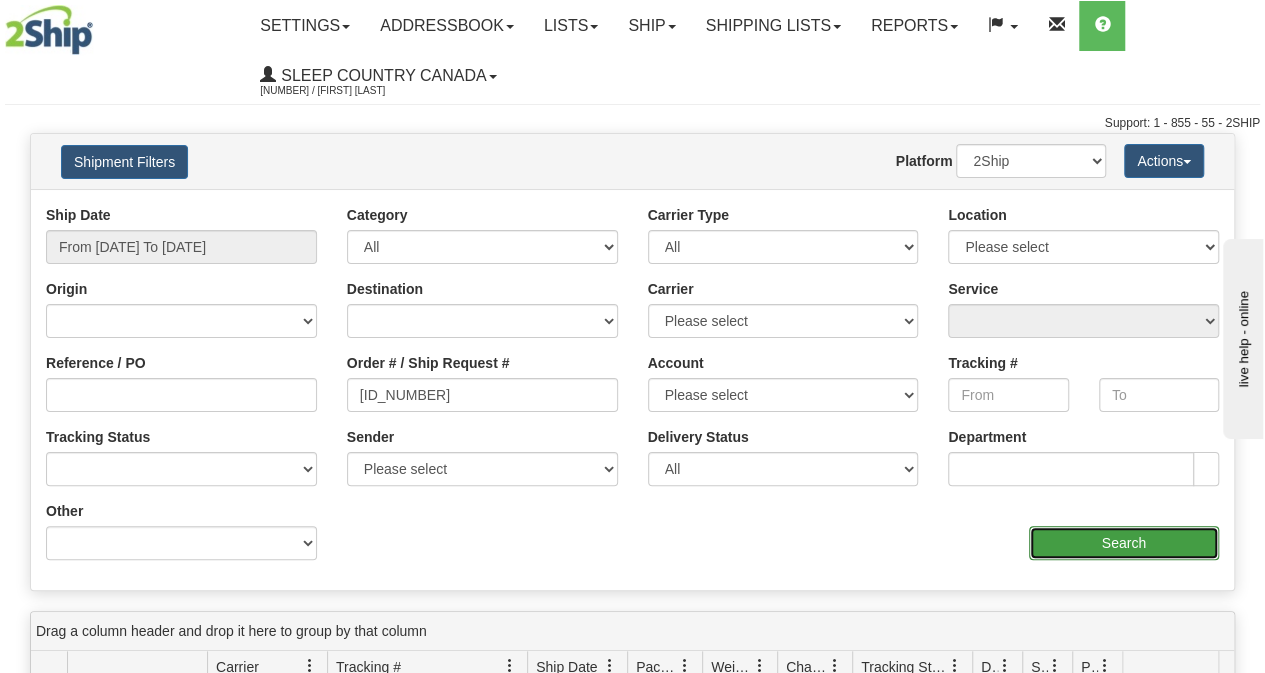 click on "Search" at bounding box center (1124, 543) 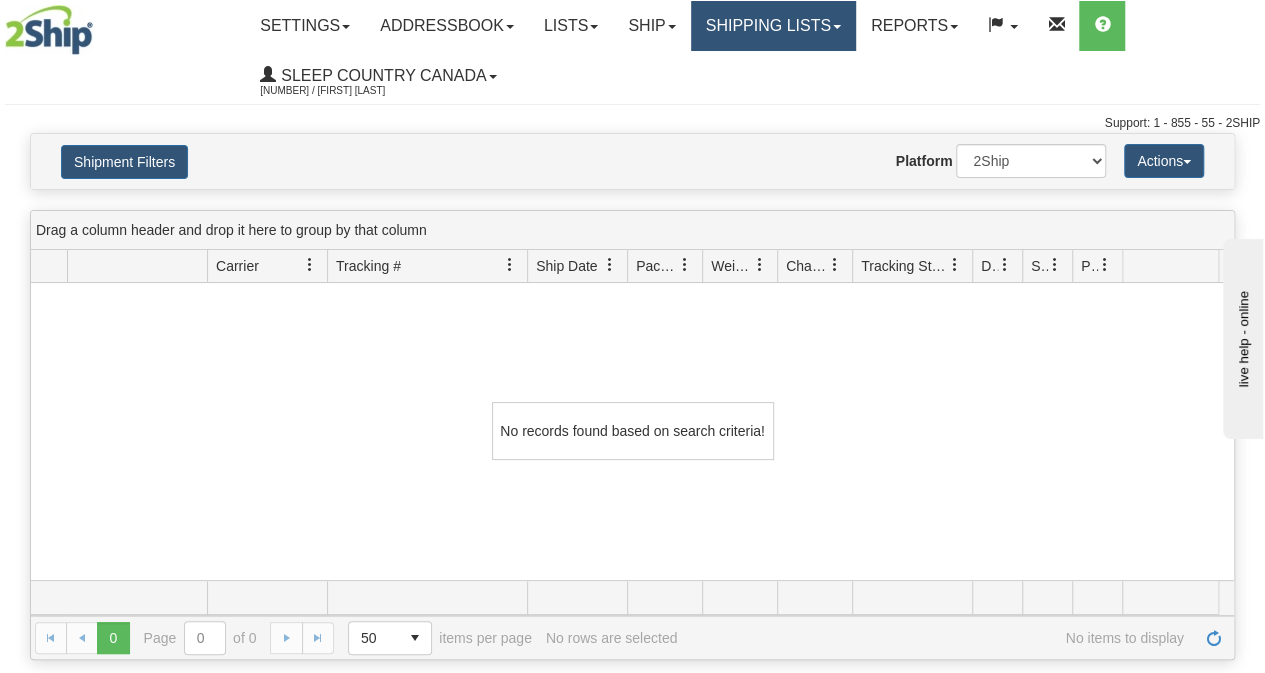 click on "Shipping lists" at bounding box center [773, 26] 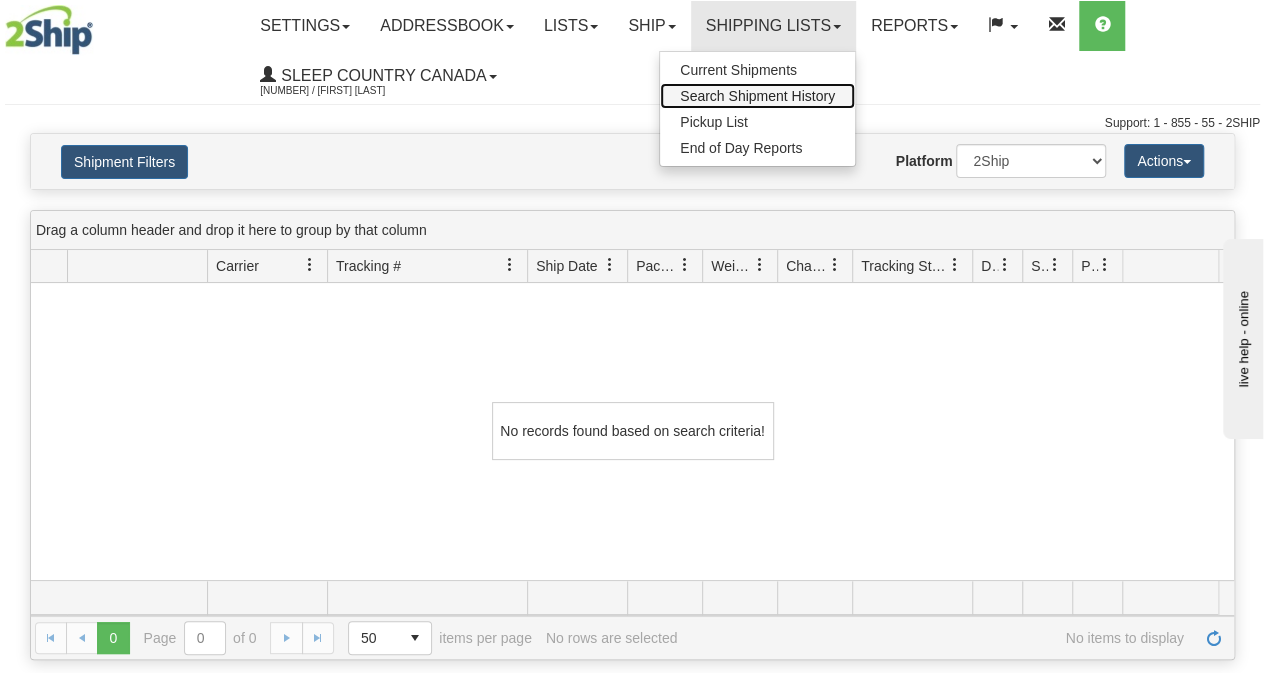 click on "Search Shipment History" at bounding box center (757, 96) 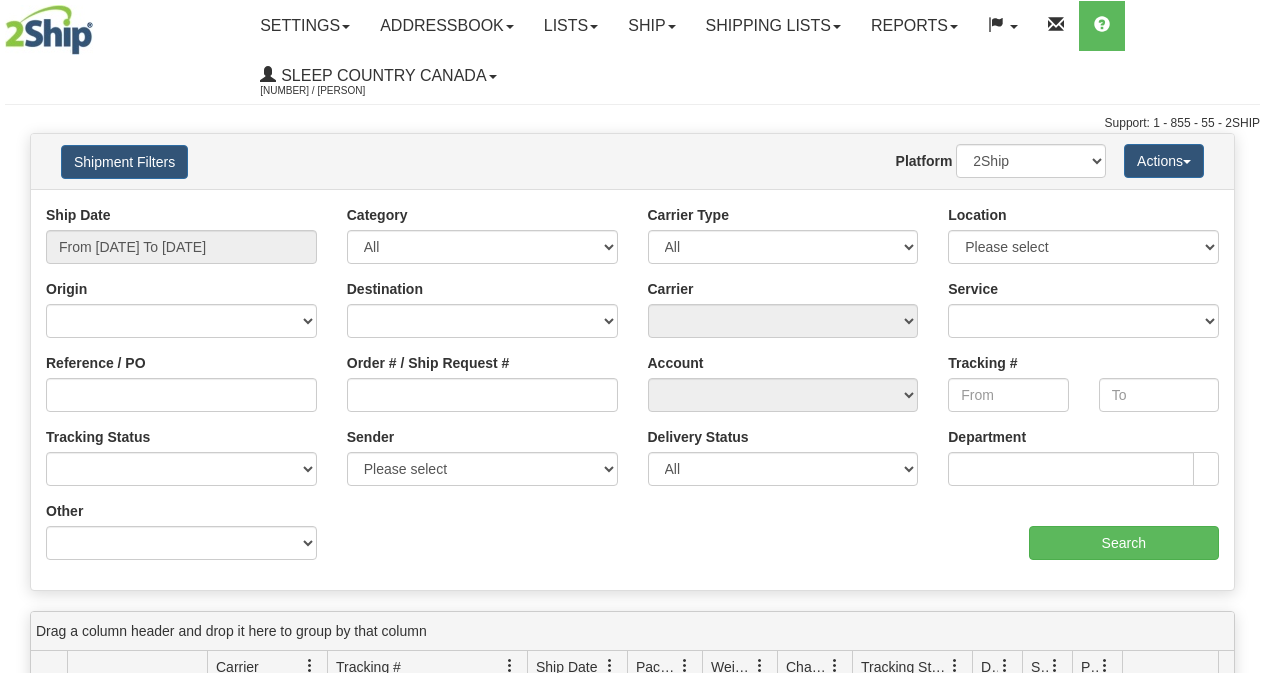 scroll, scrollTop: 0, scrollLeft: 0, axis: both 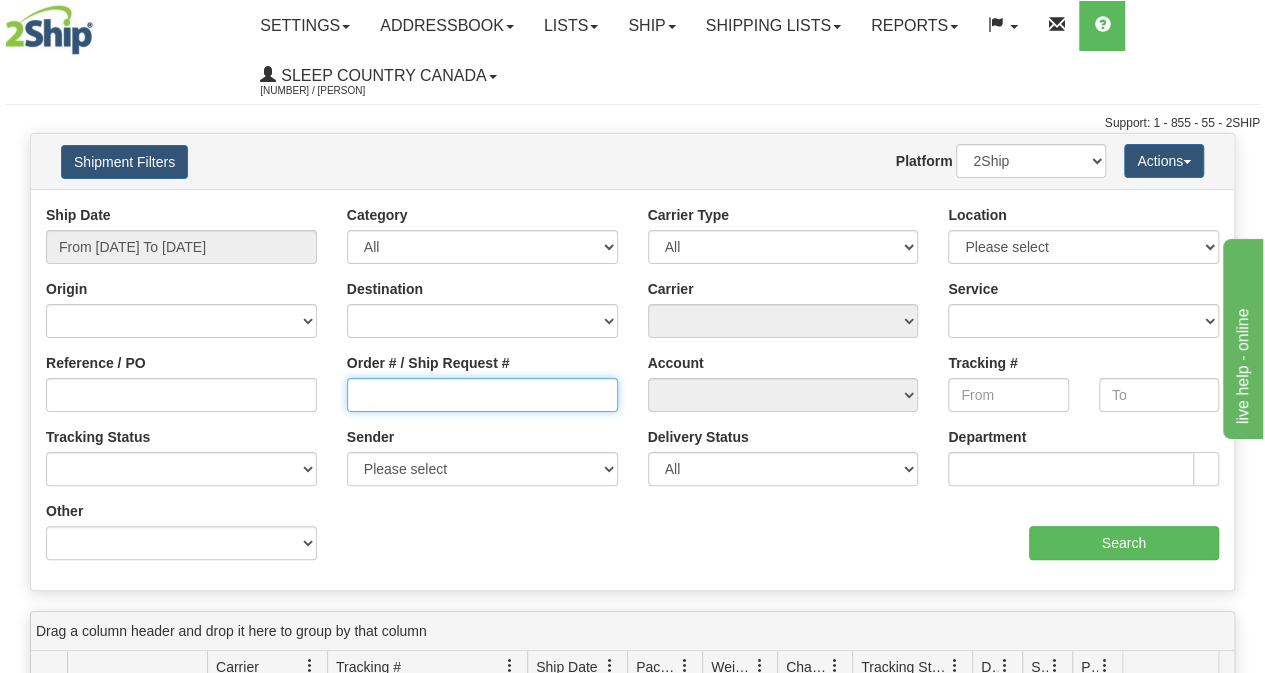 click on "Order # / Ship Request #" at bounding box center [482, 395] 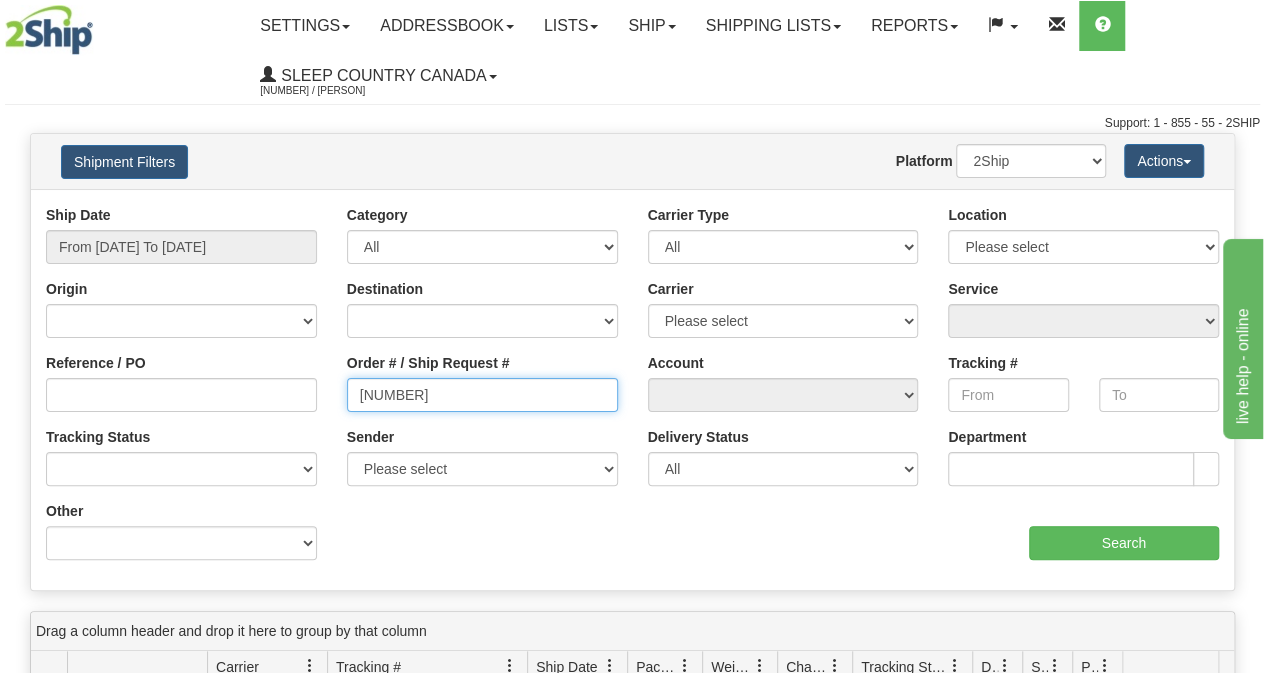 type on "[NUMBER]" 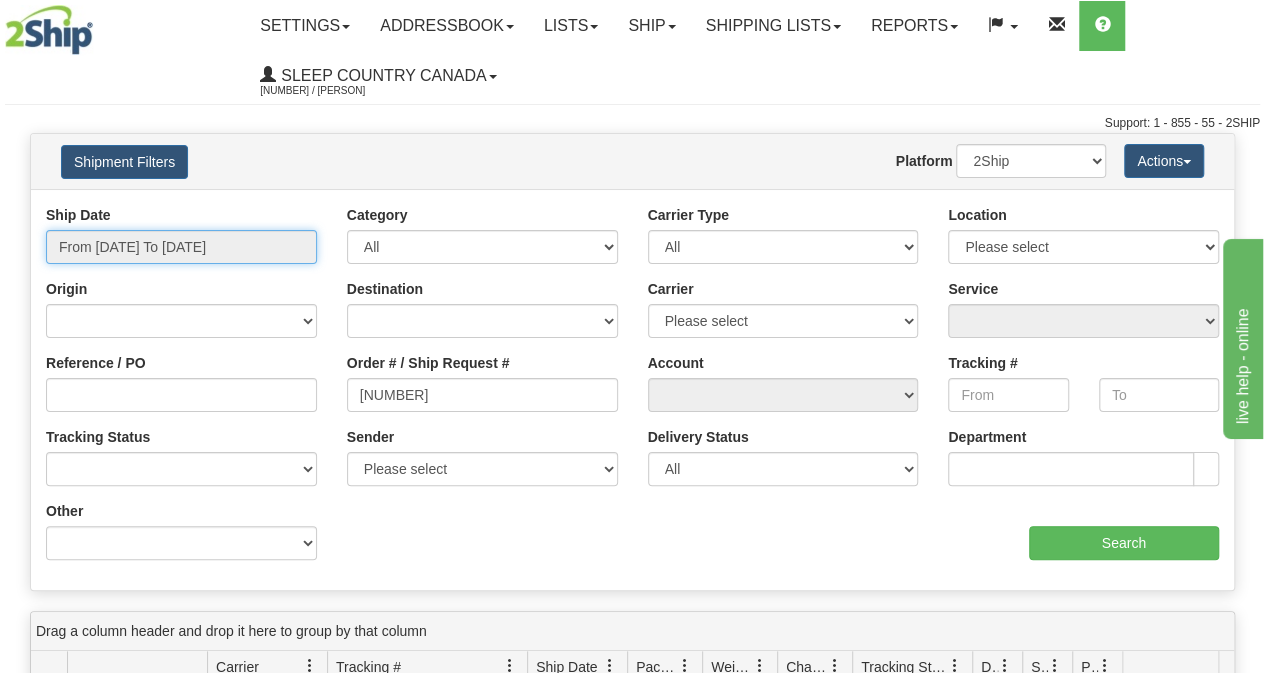 click on "From [DATE] To [DATE]" at bounding box center [181, 247] 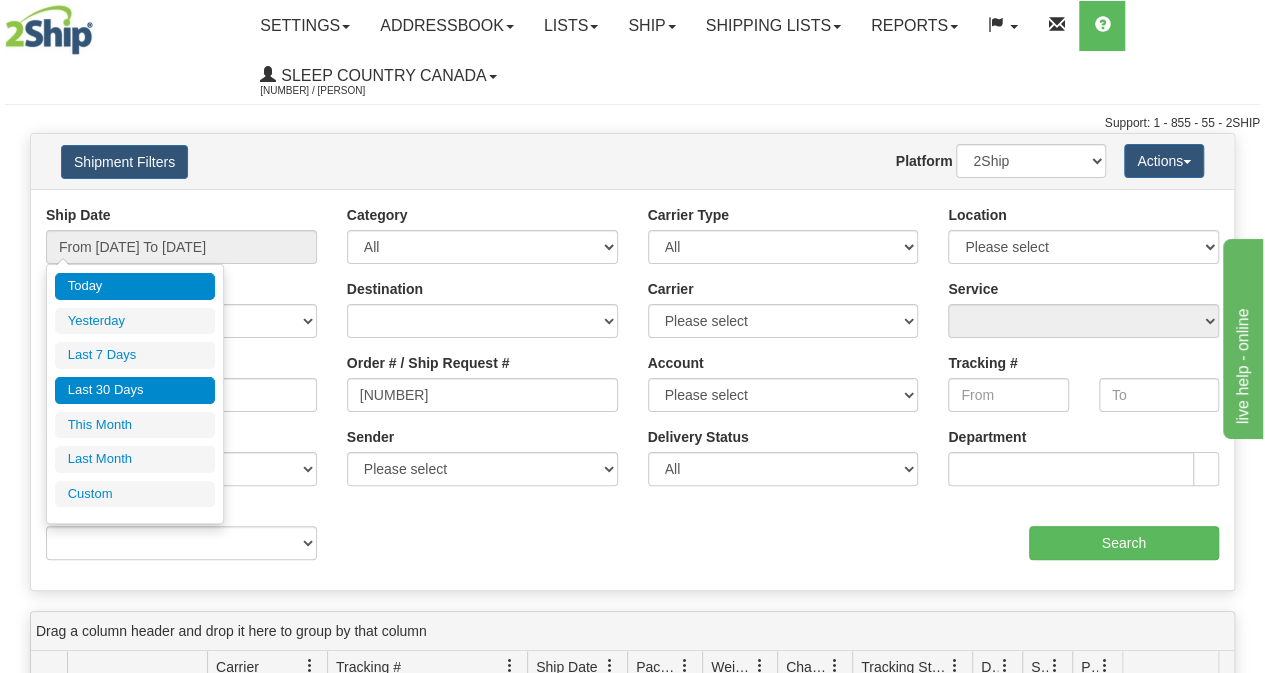 click on "Last 30 Days" at bounding box center (135, 390) 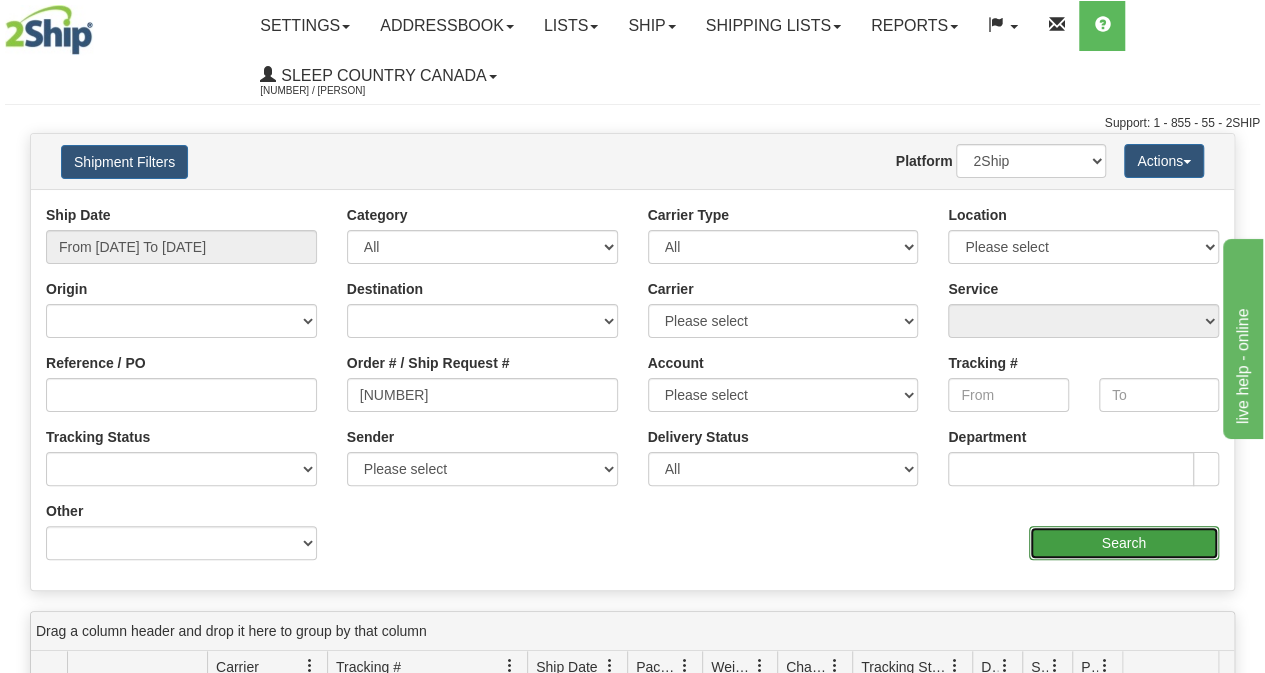click on "Search" at bounding box center (1124, 543) 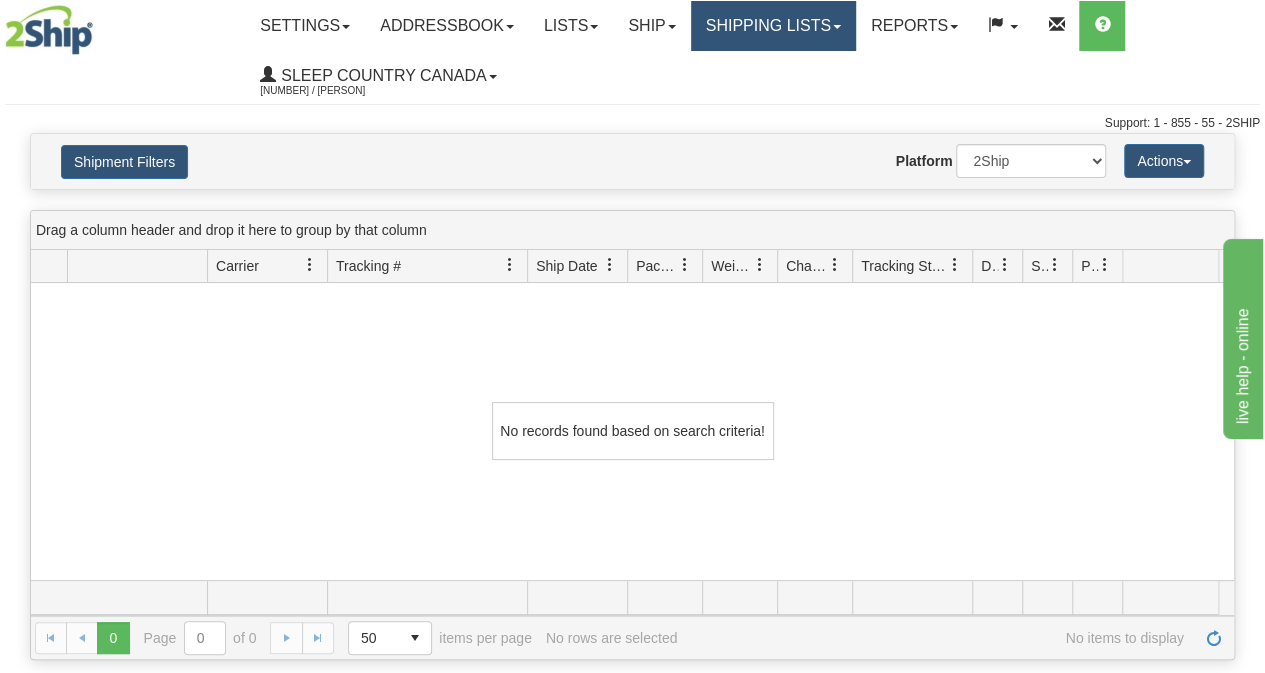 click on "Shipping lists" at bounding box center (773, 26) 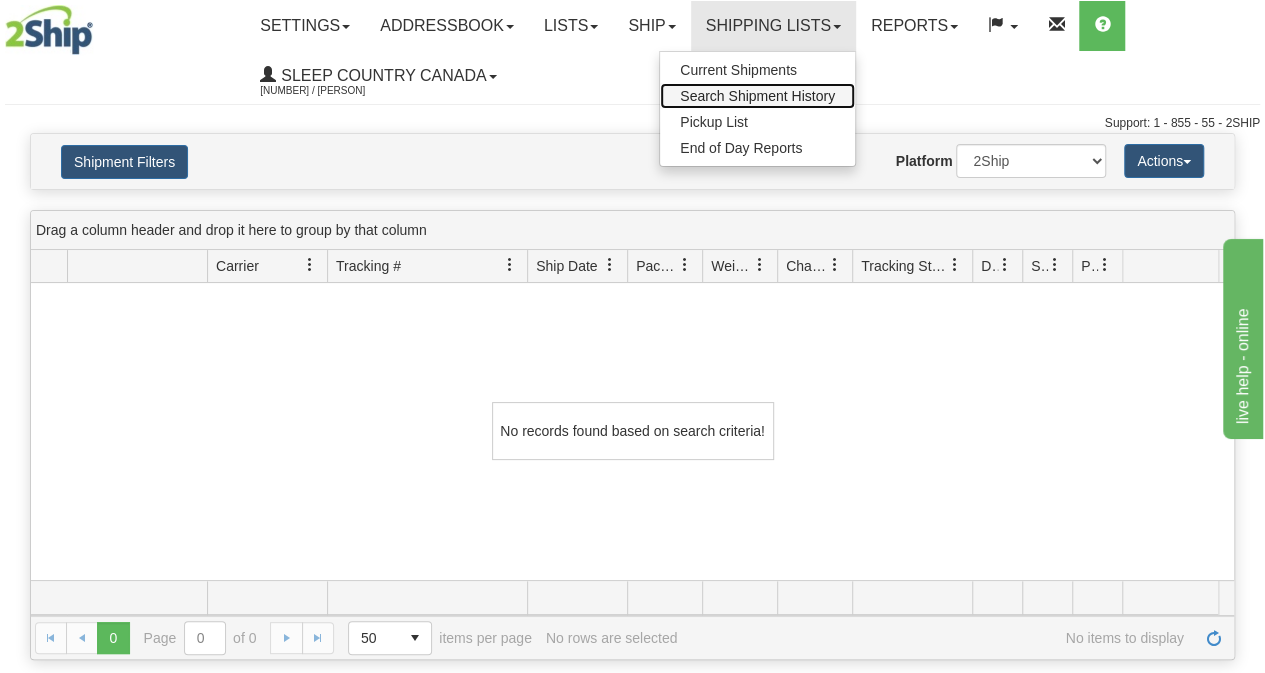 click on "Search Shipment History" at bounding box center (757, 96) 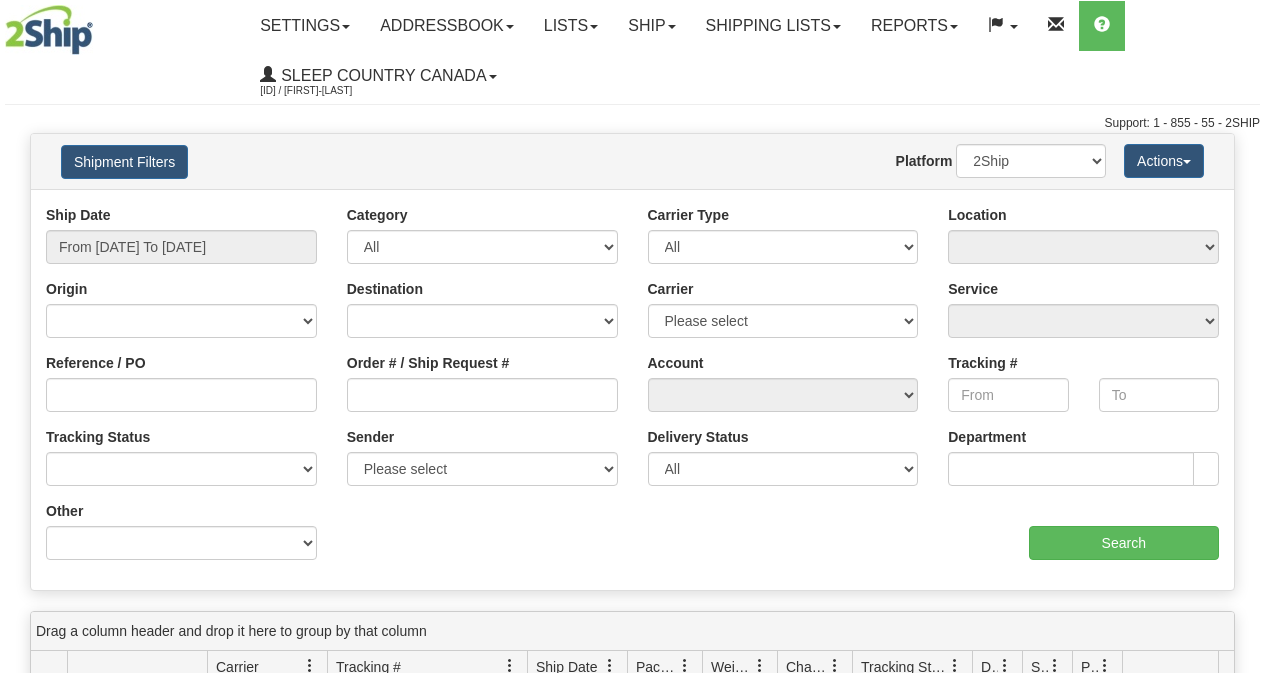 scroll, scrollTop: 0, scrollLeft: 0, axis: both 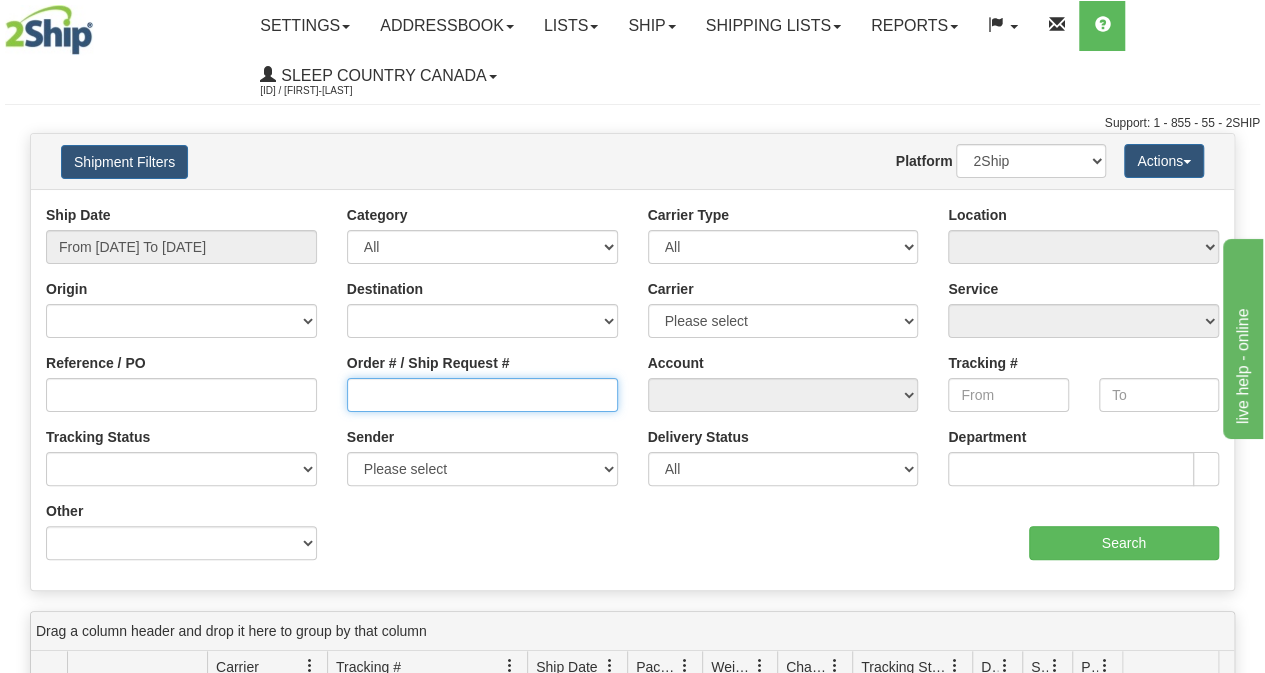 click on "Order # / Ship Request #" at bounding box center (482, 395) 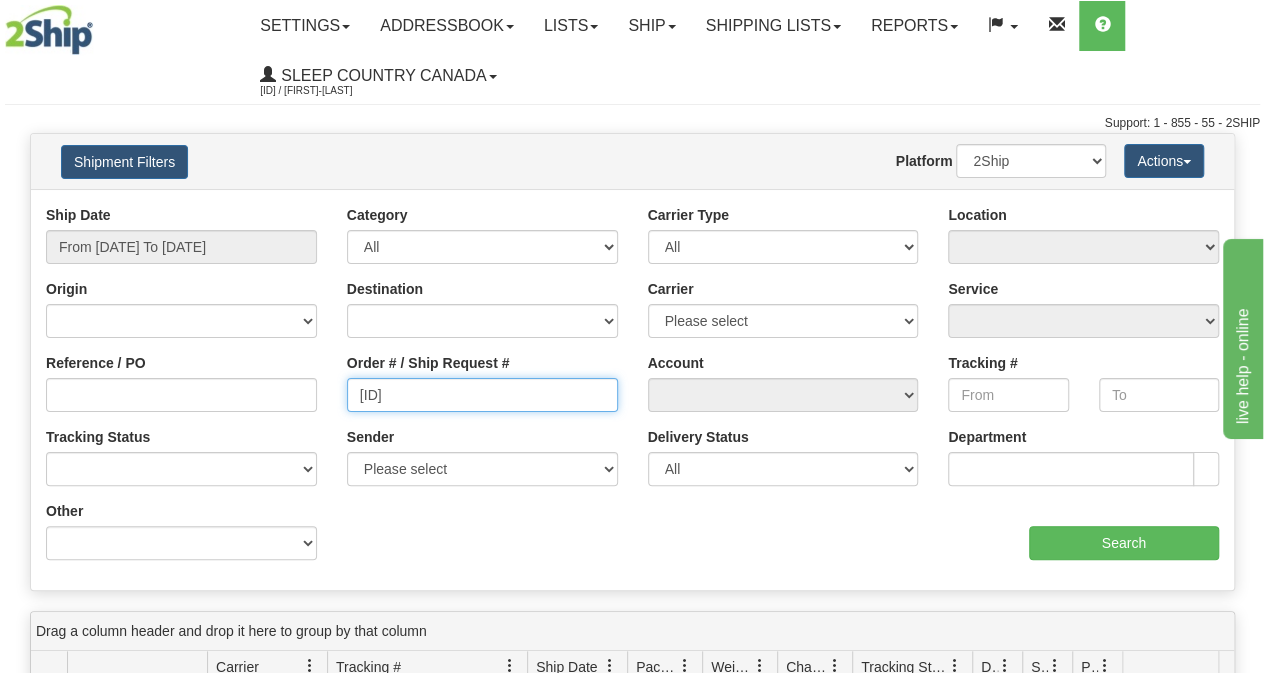 type on "9002H955302" 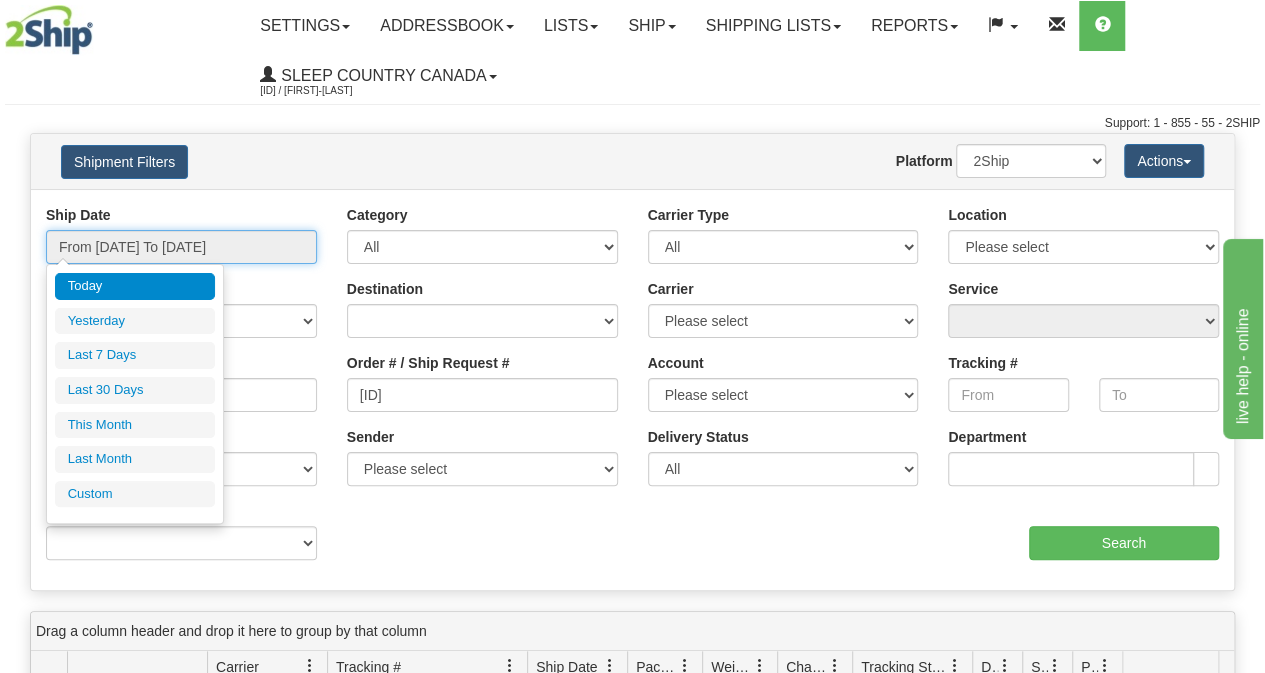 click on "From [DATE] To [DATE]" at bounding box center [181, 247] 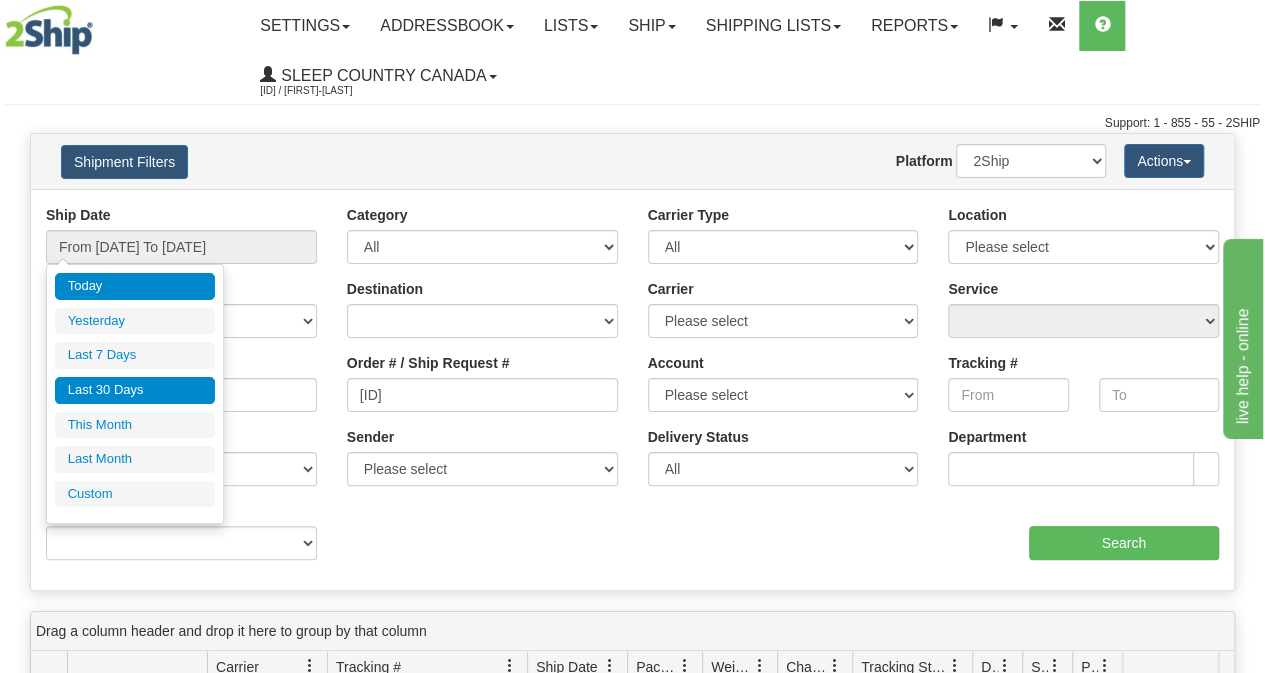click on "Last 30 Days" at bounding box center (135, 390) 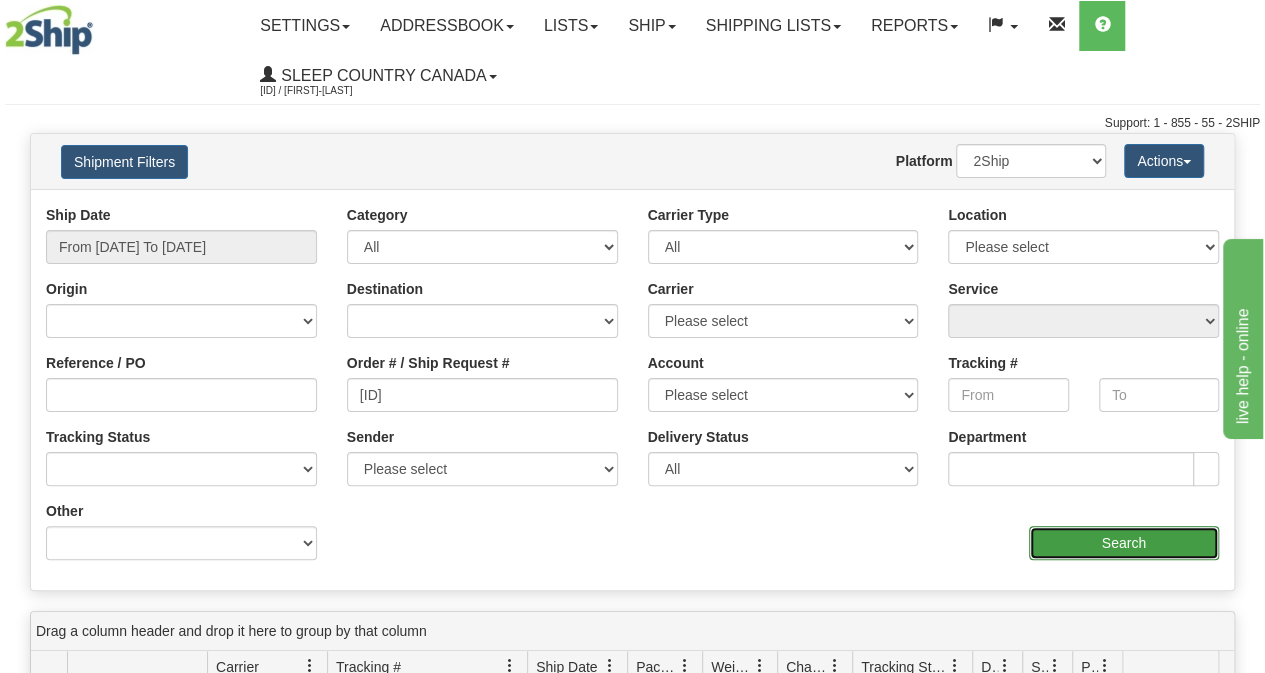 click on "Search" at bounding box center [1124, 543] 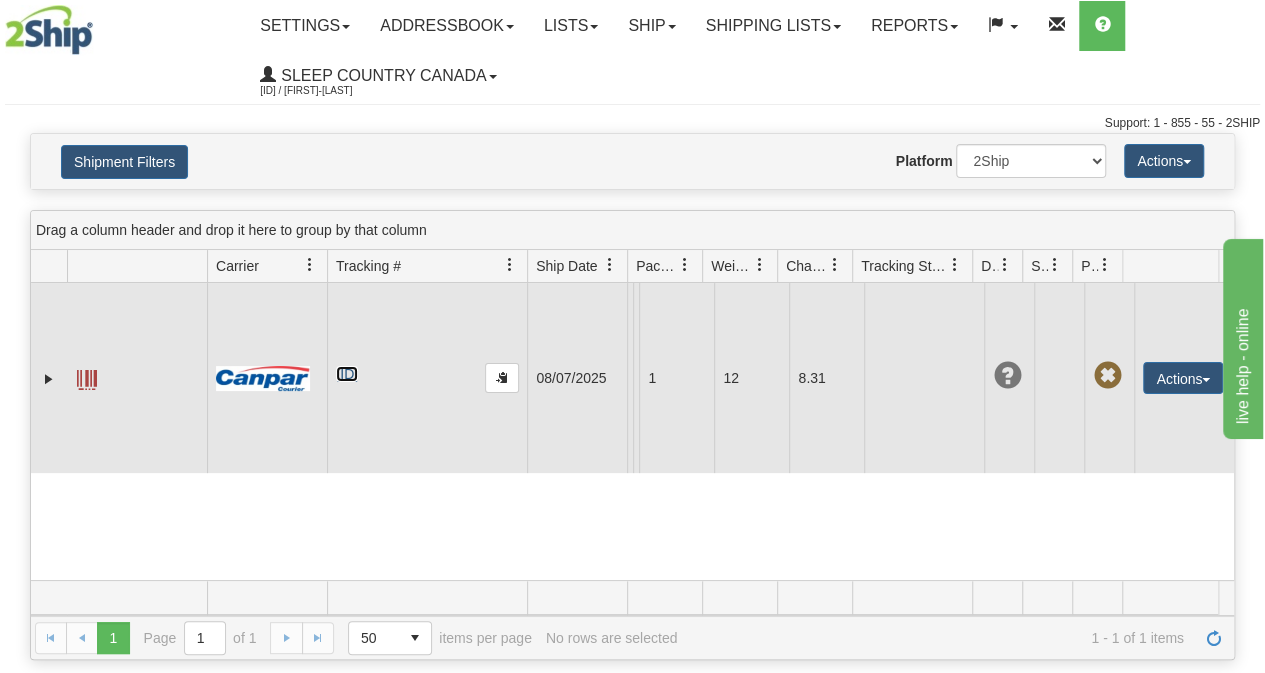 click on "D420352430000000534001" at bounding box center (347, 374) 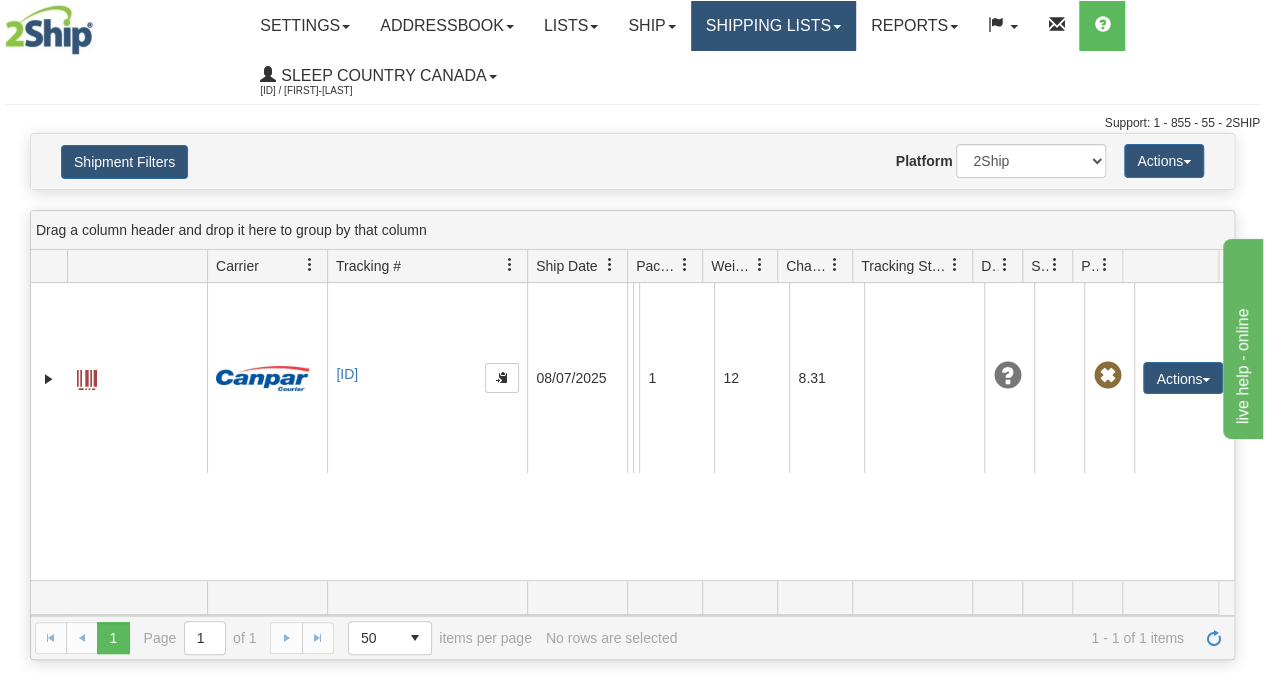 click on "Shipping lists" at bounding box center [773, 26] 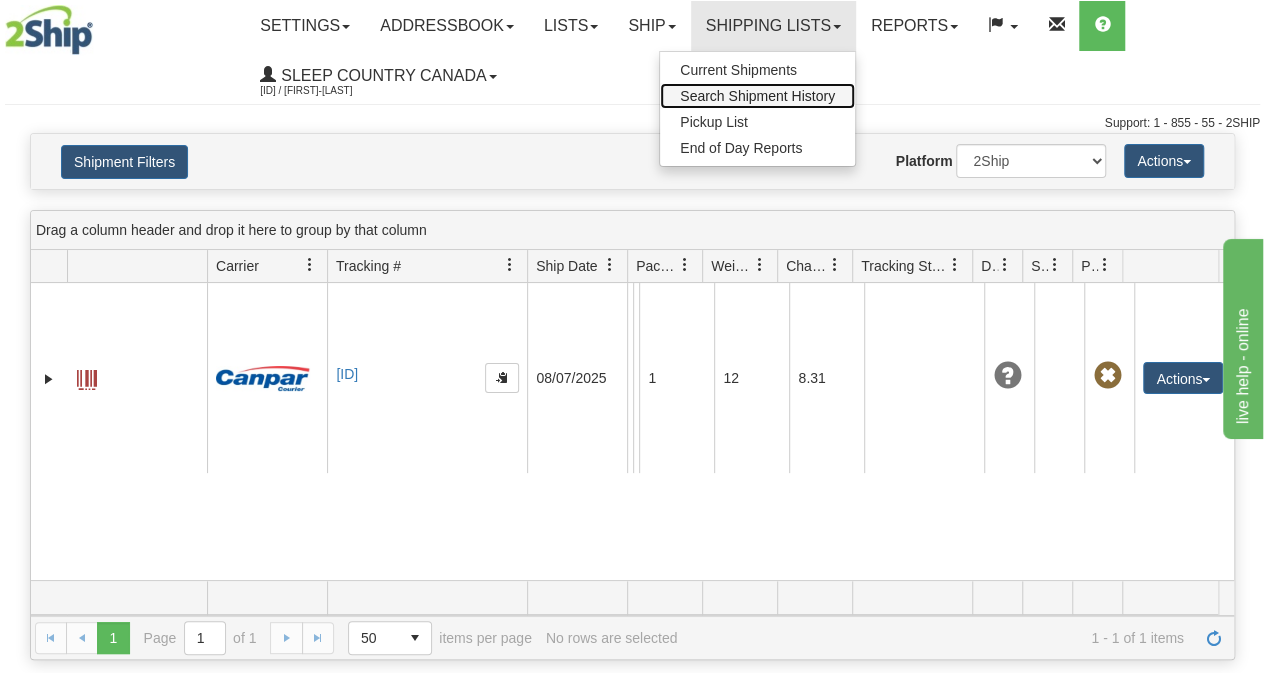 click on "Search Shipment History" at bounding box center (757, 96) 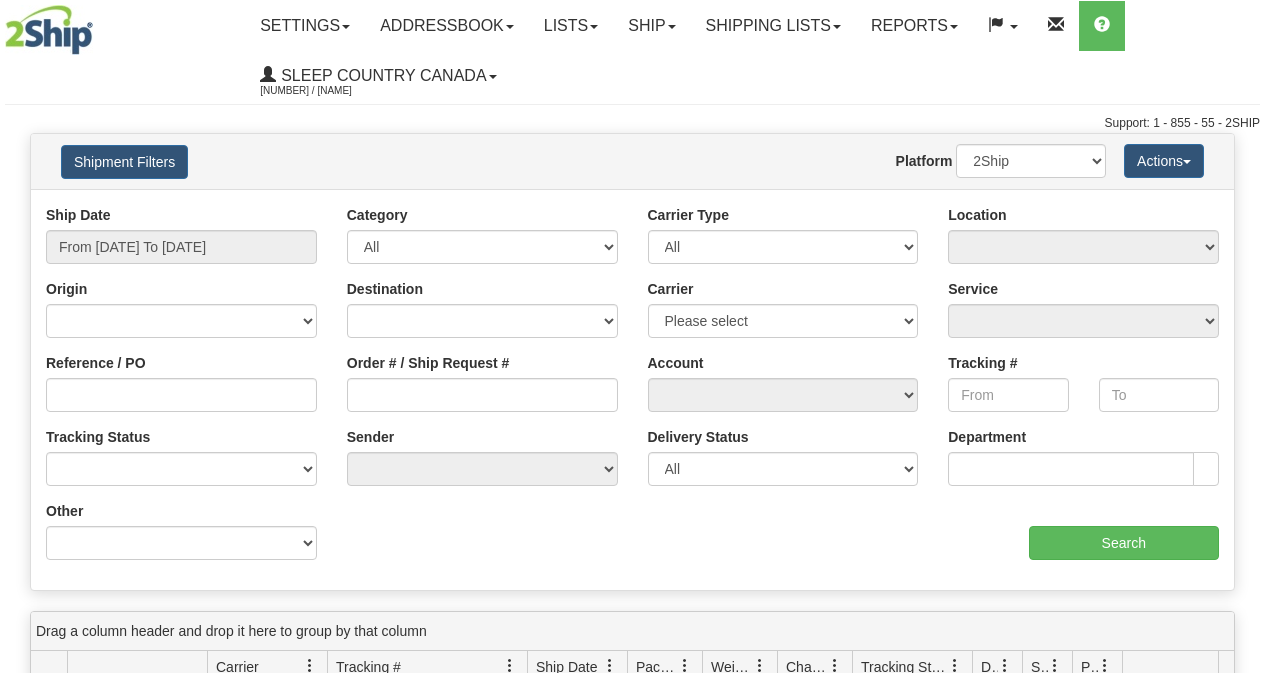 scroll, scrollTop: 0, scrollLeft: 0, axis: both 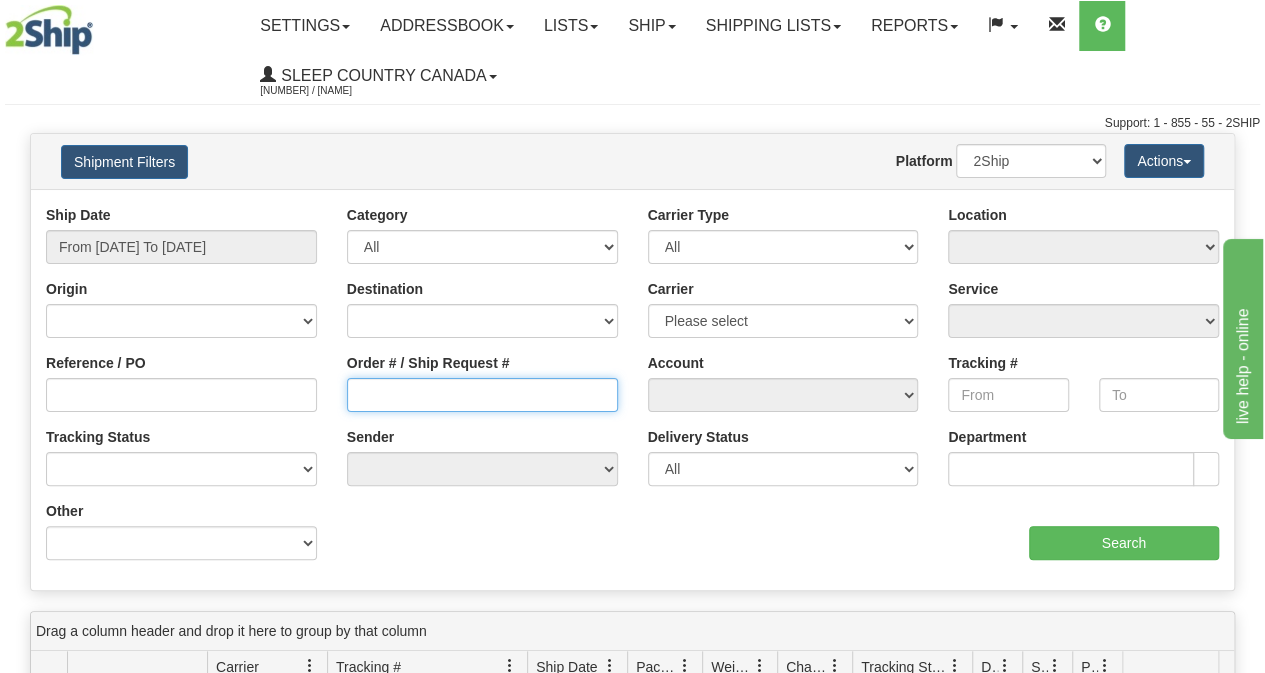 click on "Order # / Ship Request #" at bounding box center (482, 395) 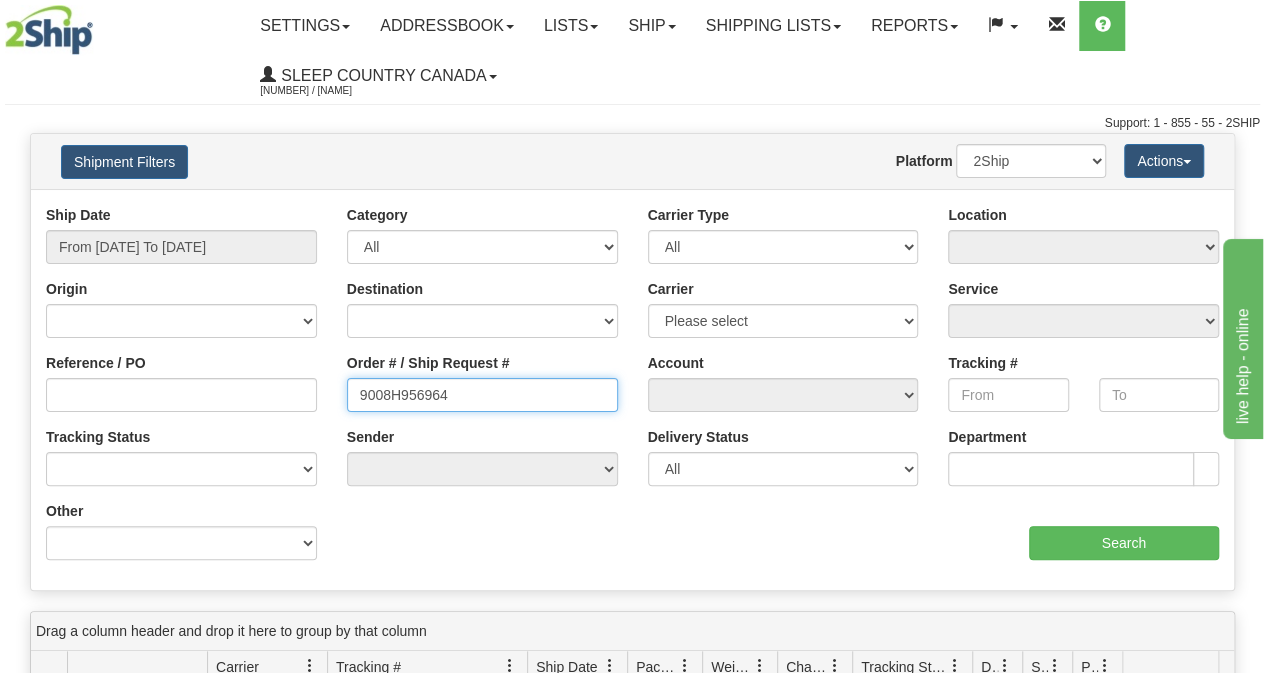 type on "9008H956964" 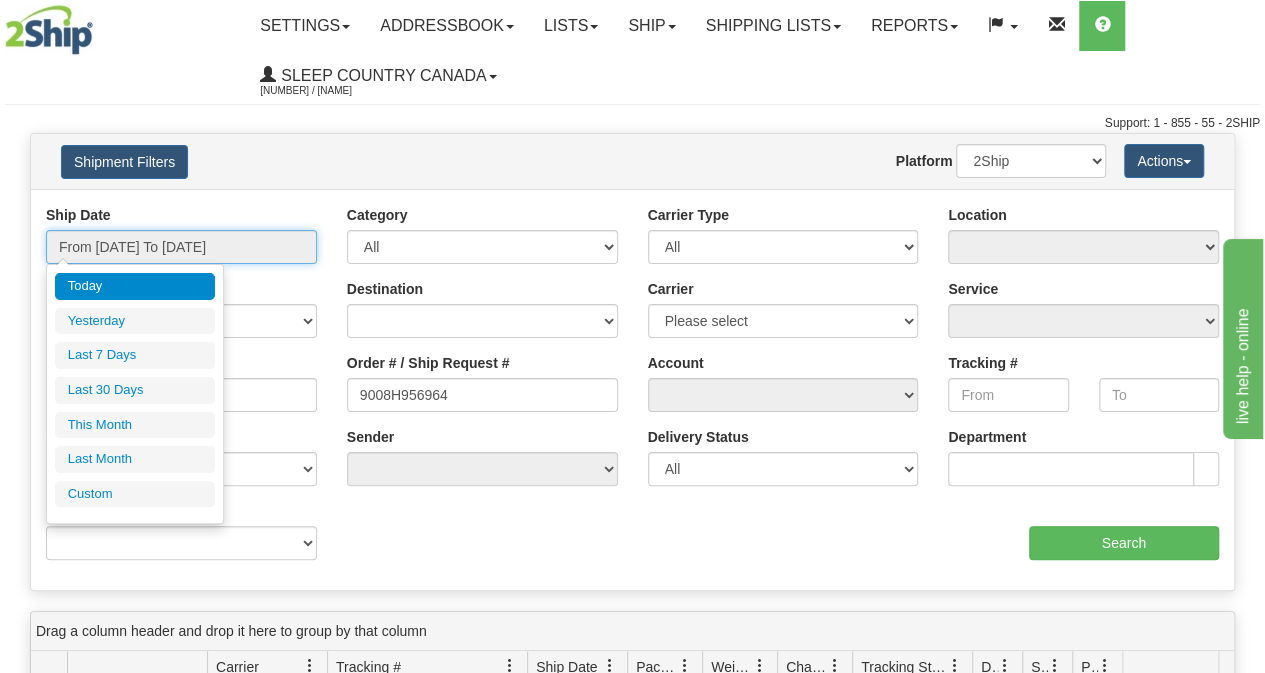 click on "From [DATE] To [DATE]" at bounding box center [181, 247] 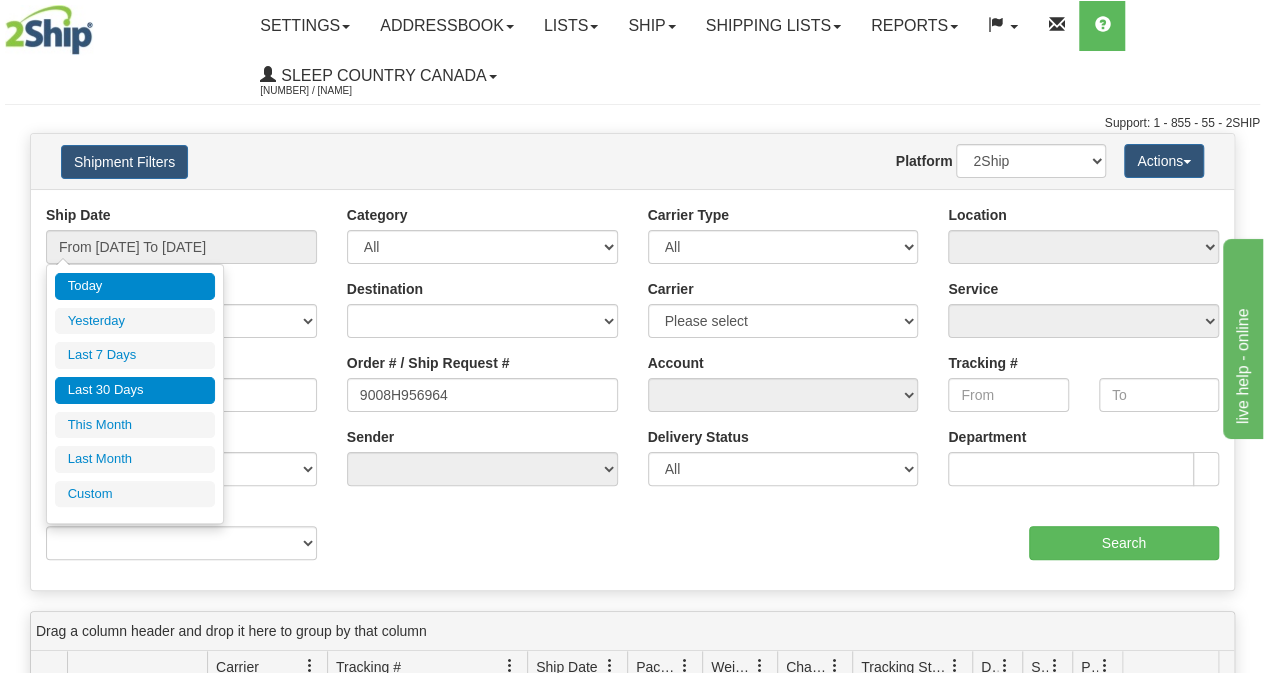 click on "Last 30 Days" at bounding box center [135, 390] 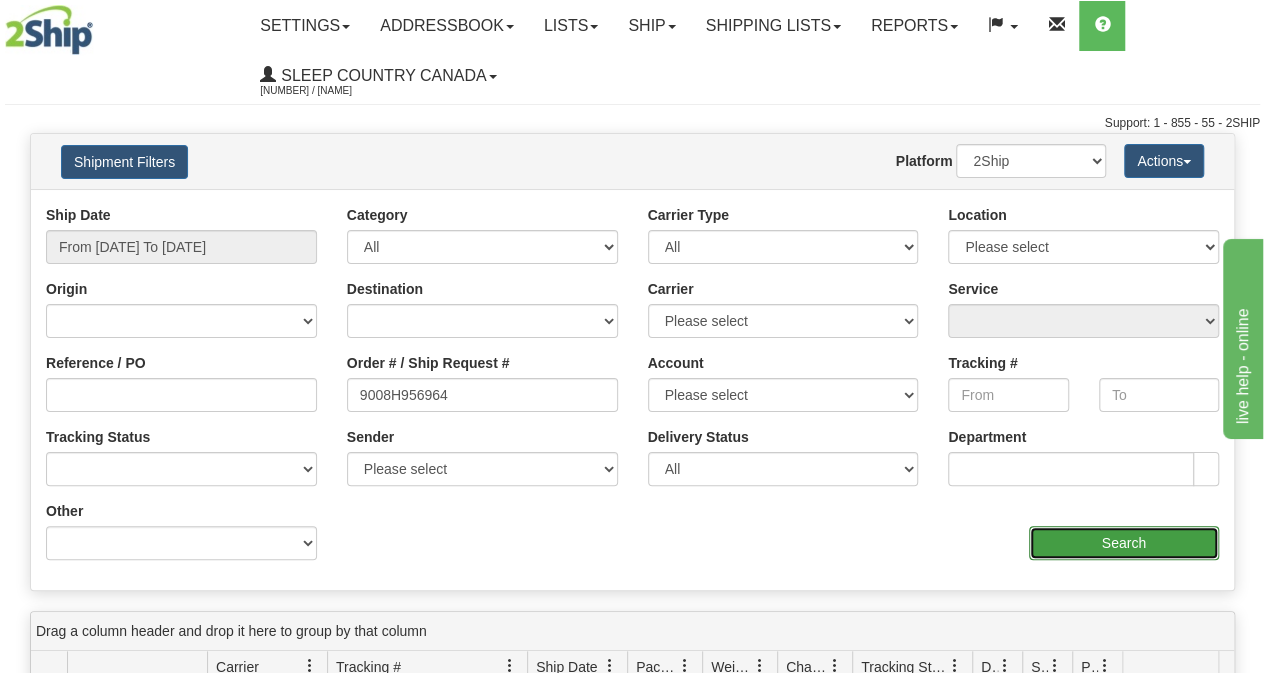 click on "Search" at bounding box center [1124, 543] 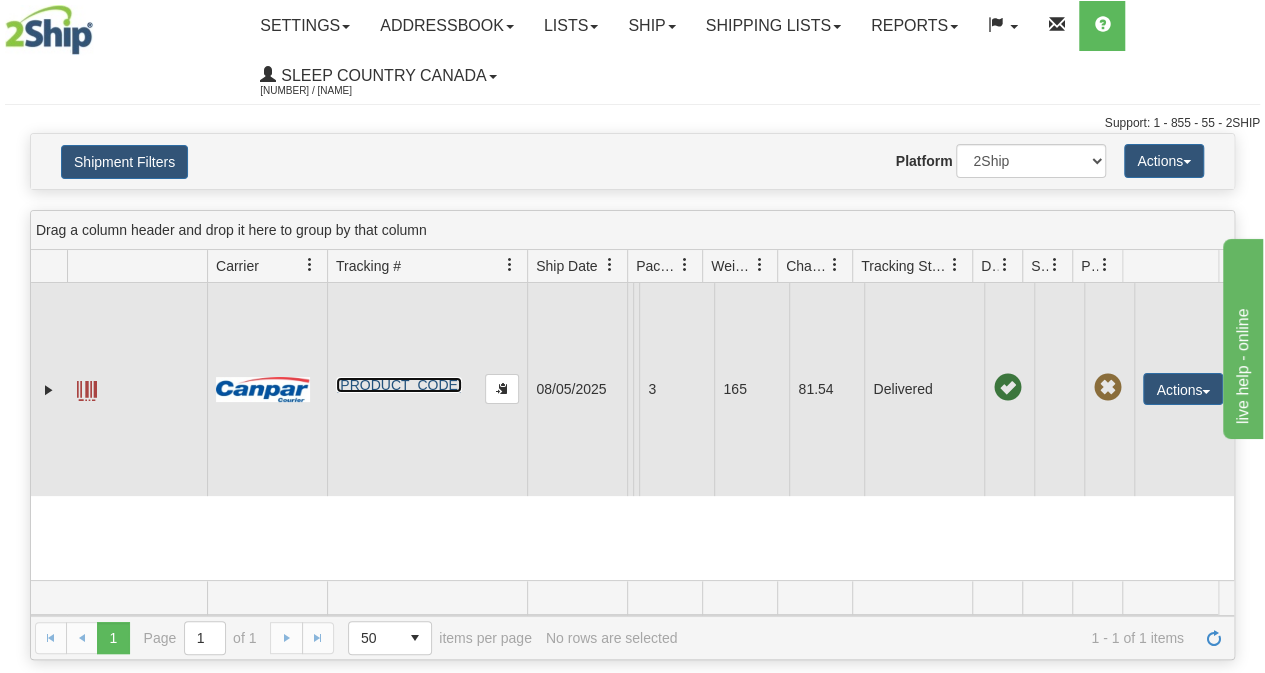 click on "D453046090000002816001" at bounding box center (398, 385) 